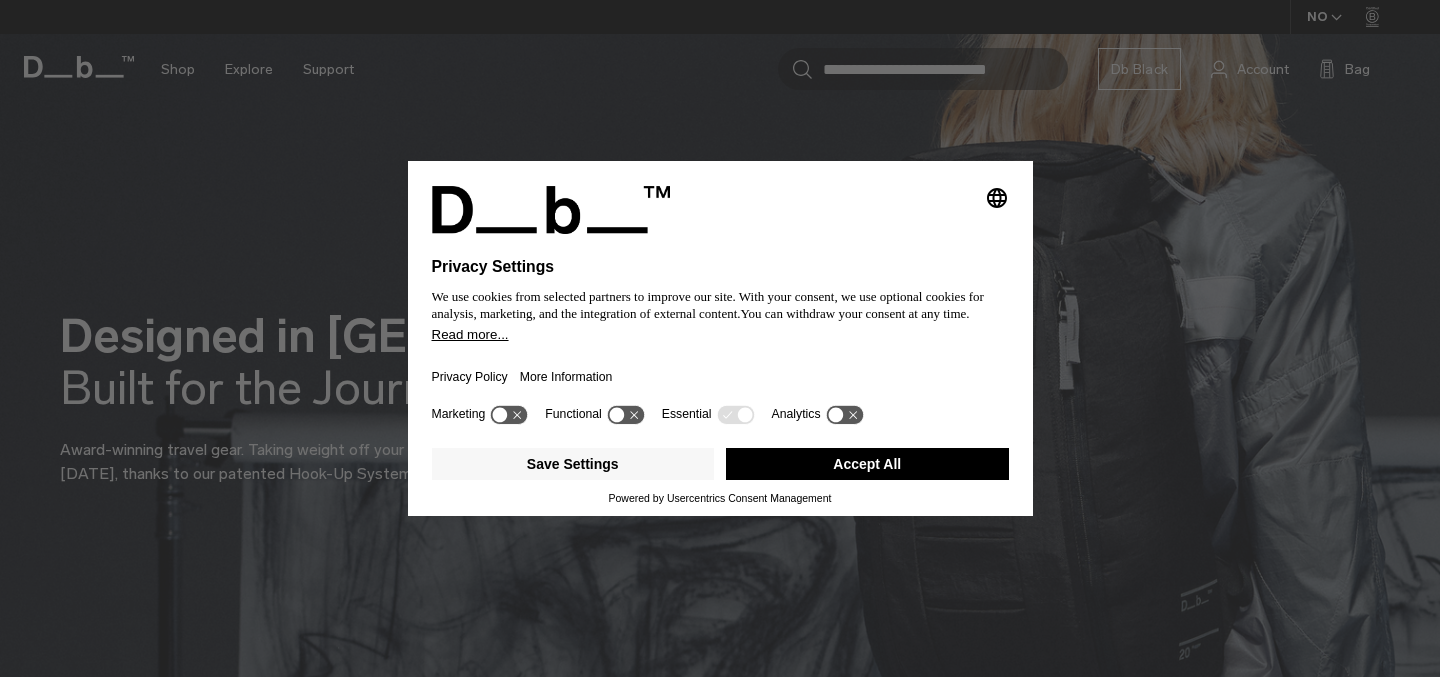 scroll, scrollTop: 0, scrollLeft: 0, axis: both 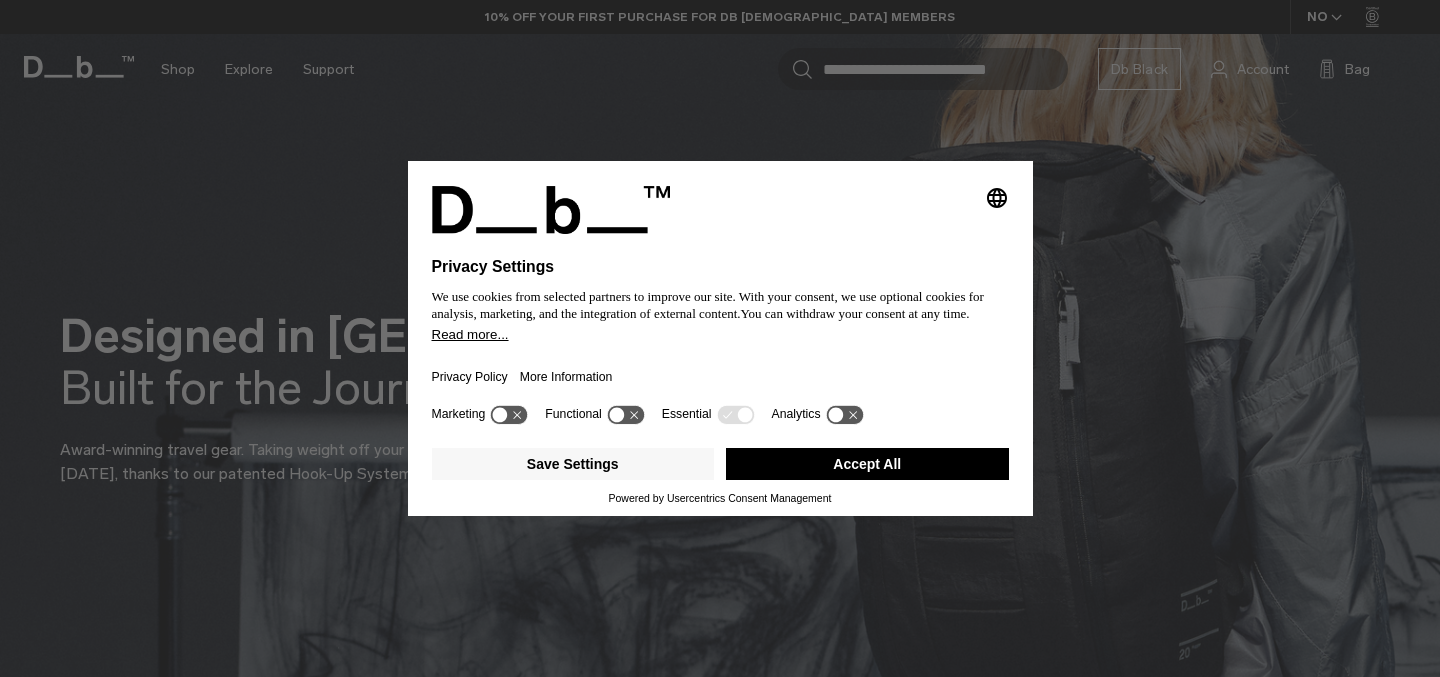 click on "Accept All" at bounding box center [867, 464] 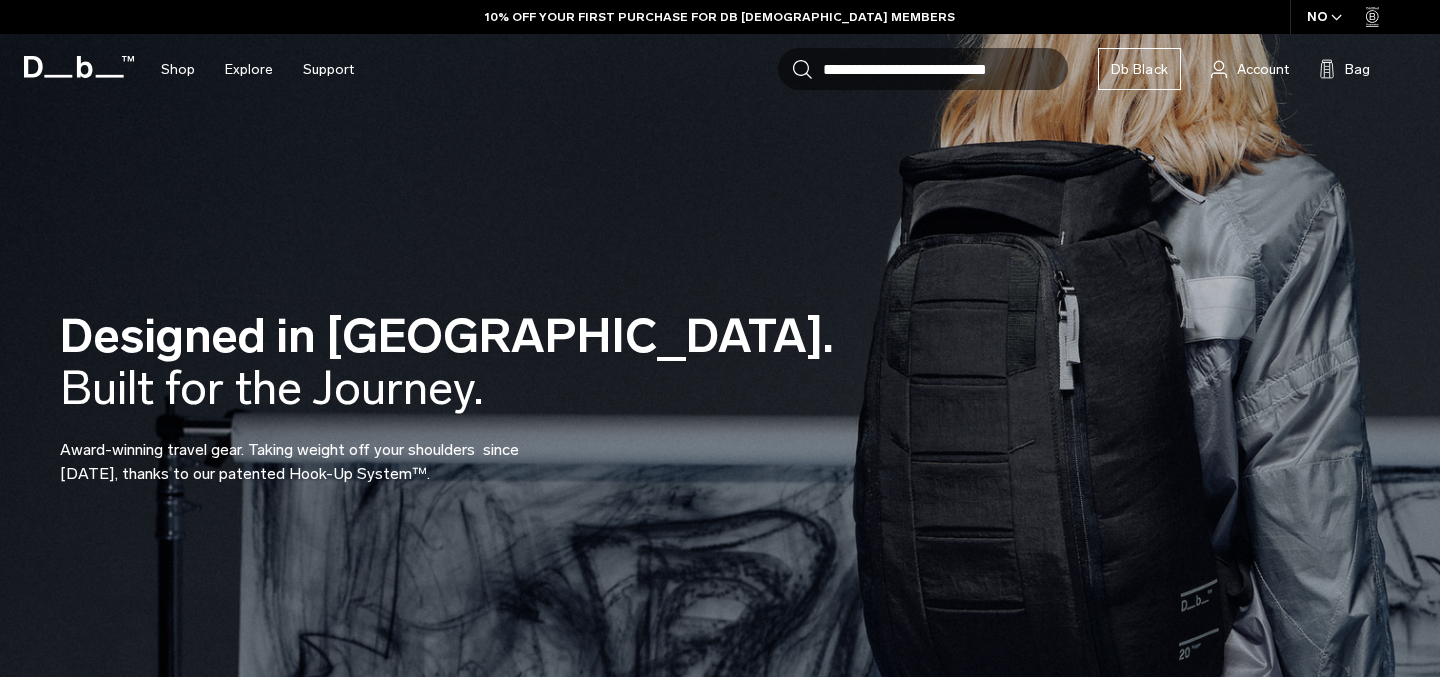 scroll, scrollTop: 0, scrollLeft: 0, axis: both 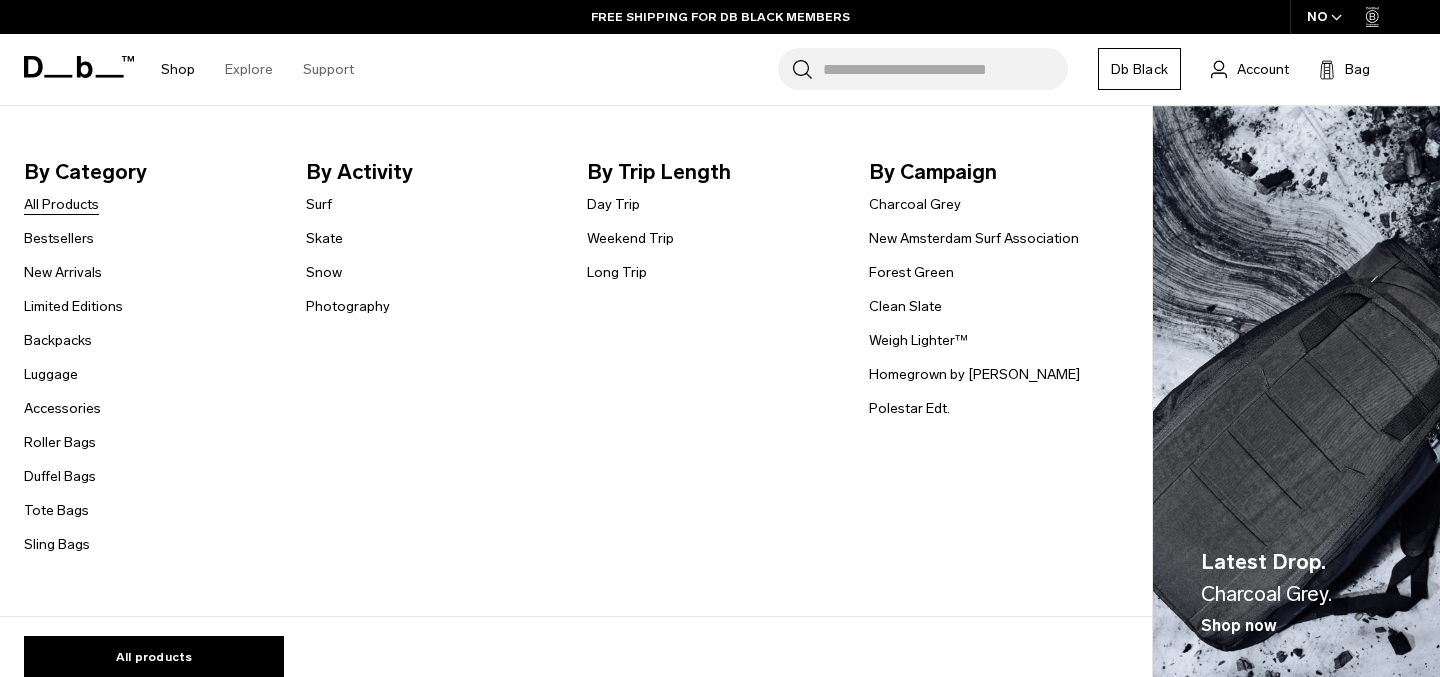 click on "All Products" at bounding box center (61, 204) 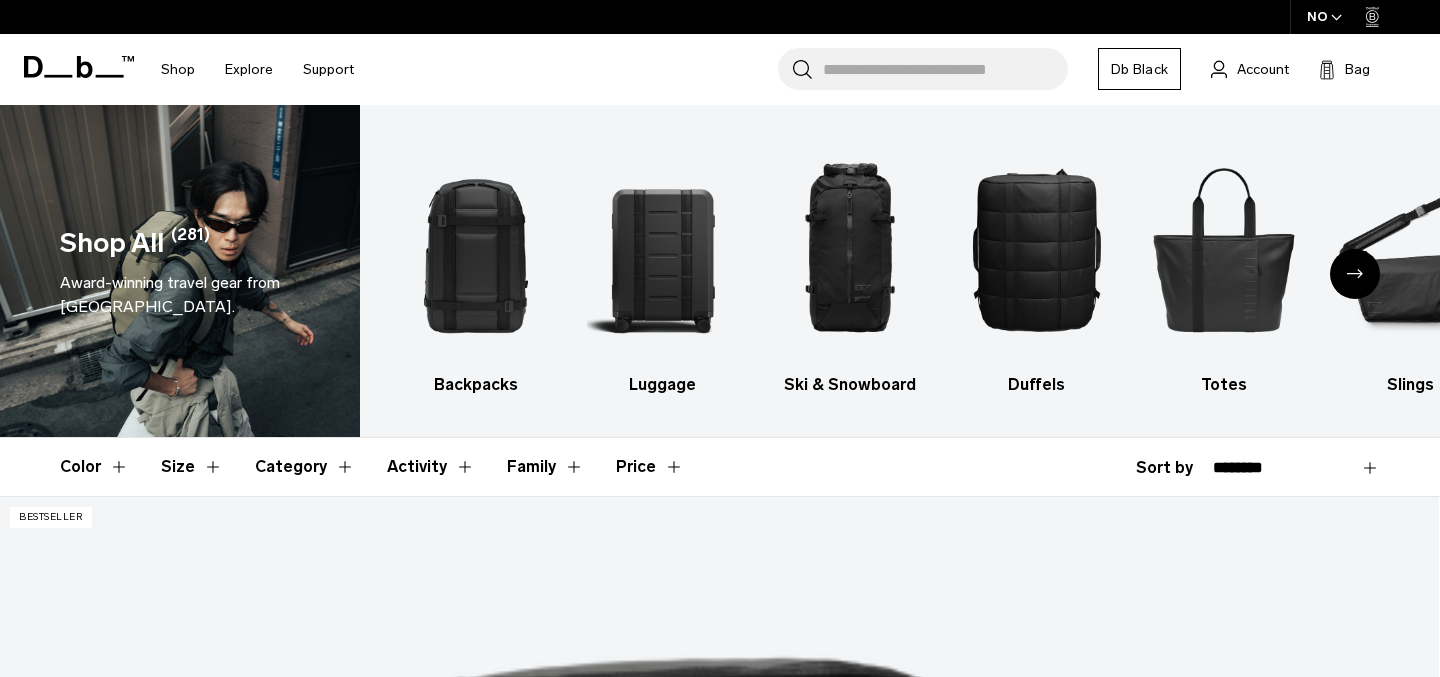 scroll, scrollTop: 0, scrollLeft: 0, axis: both 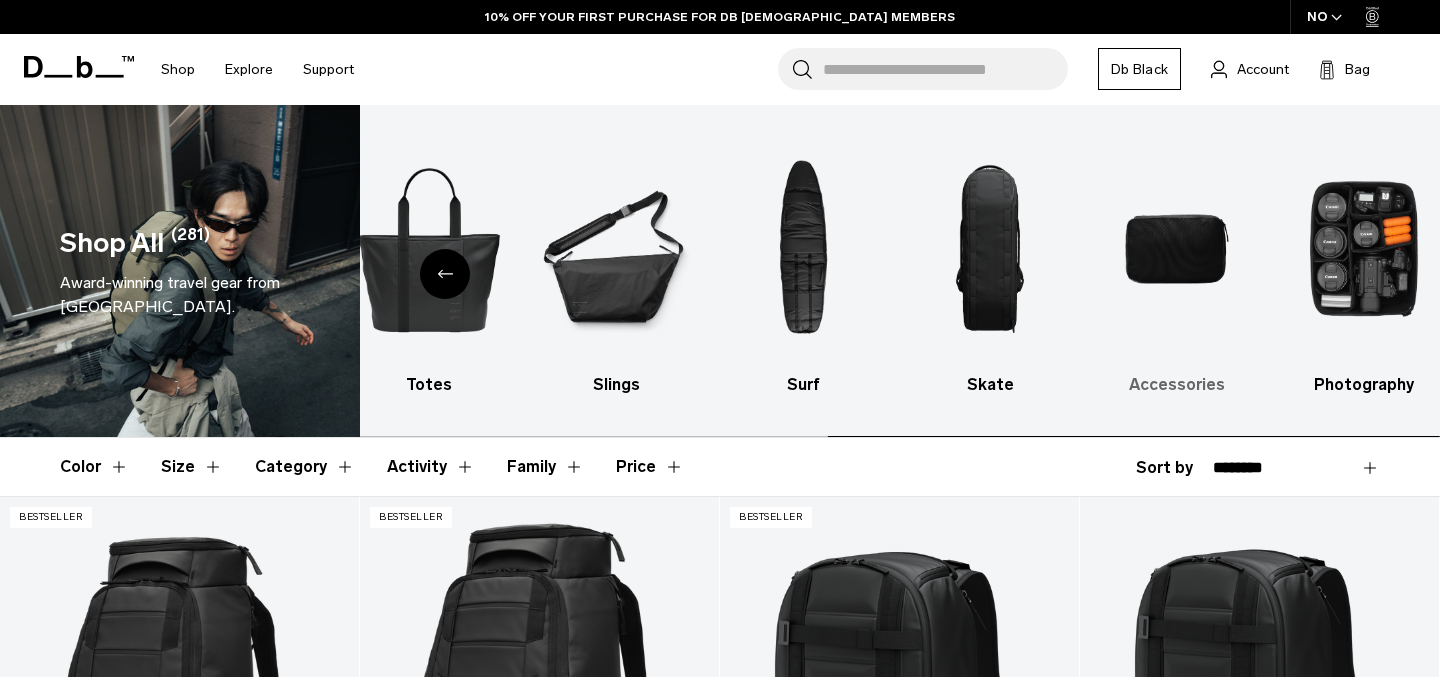click at bounding box center (1177, 249) 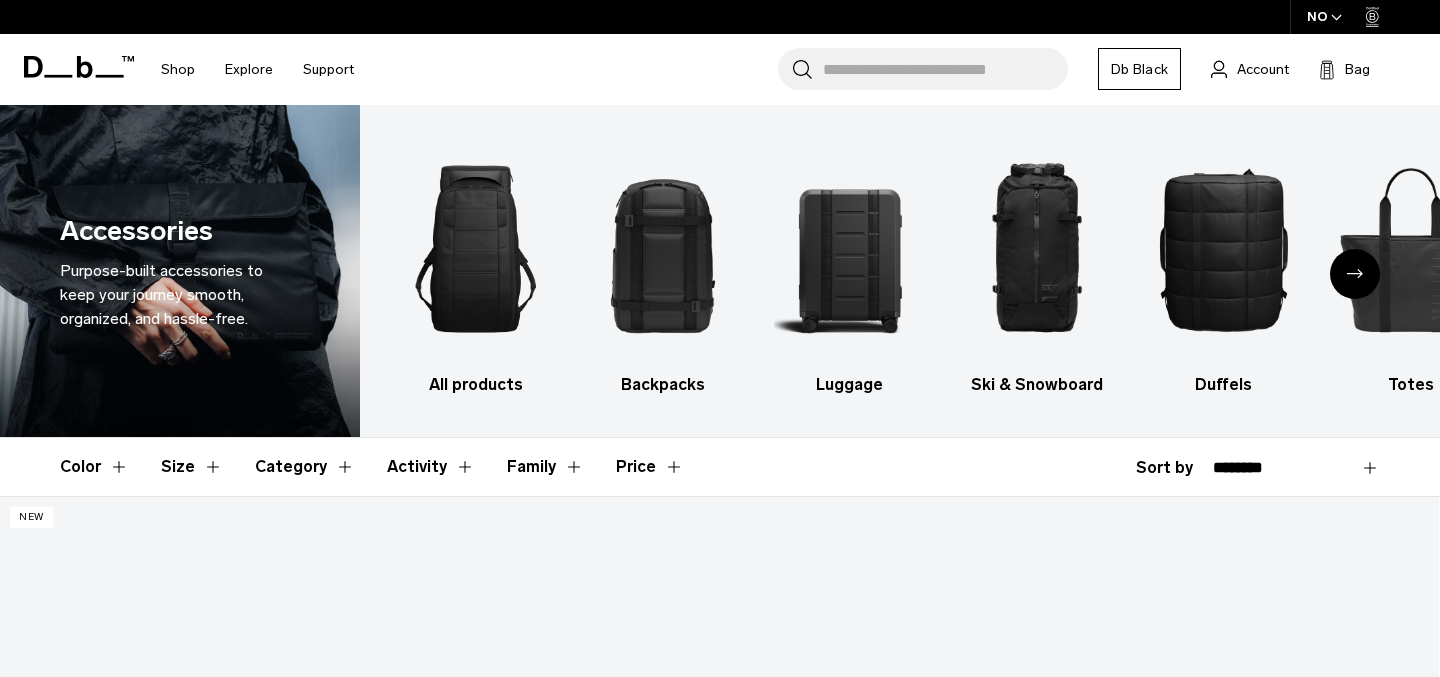 scroll, scrollTop: 0, scrollLeft: 0, axis: both 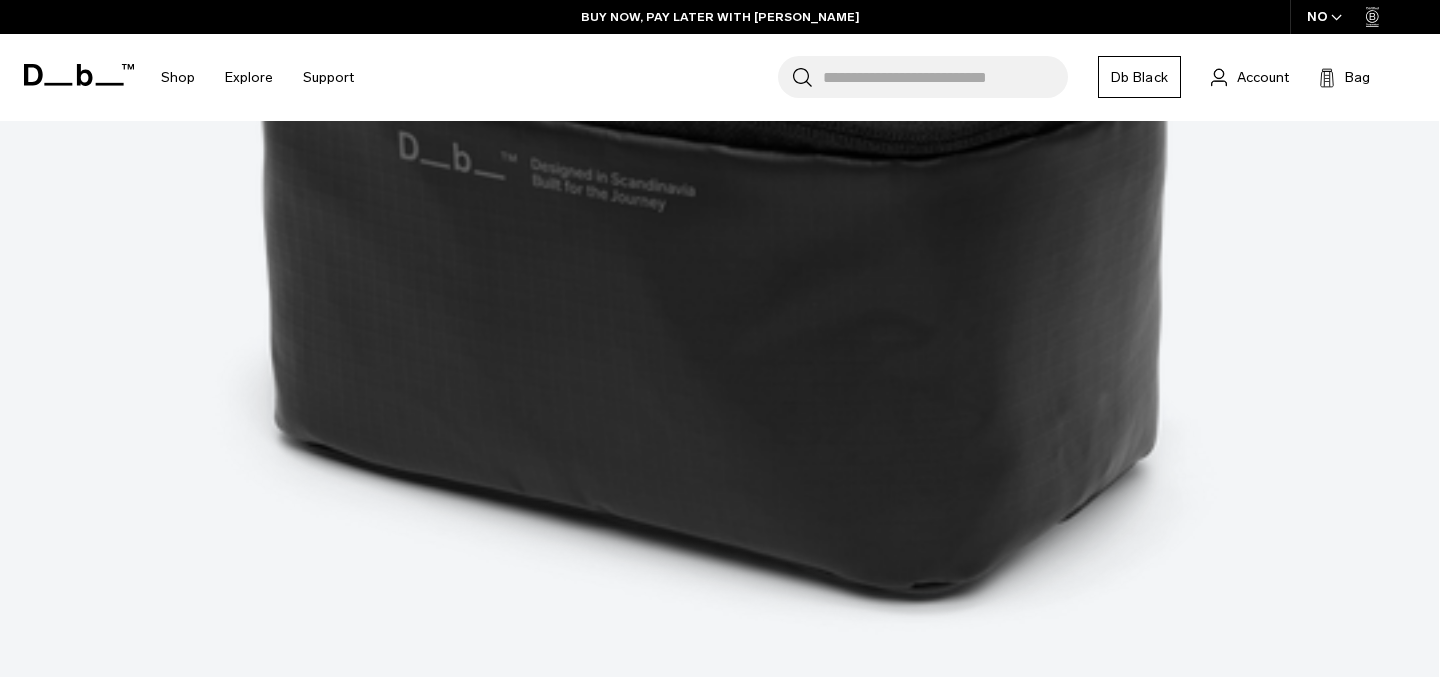 click 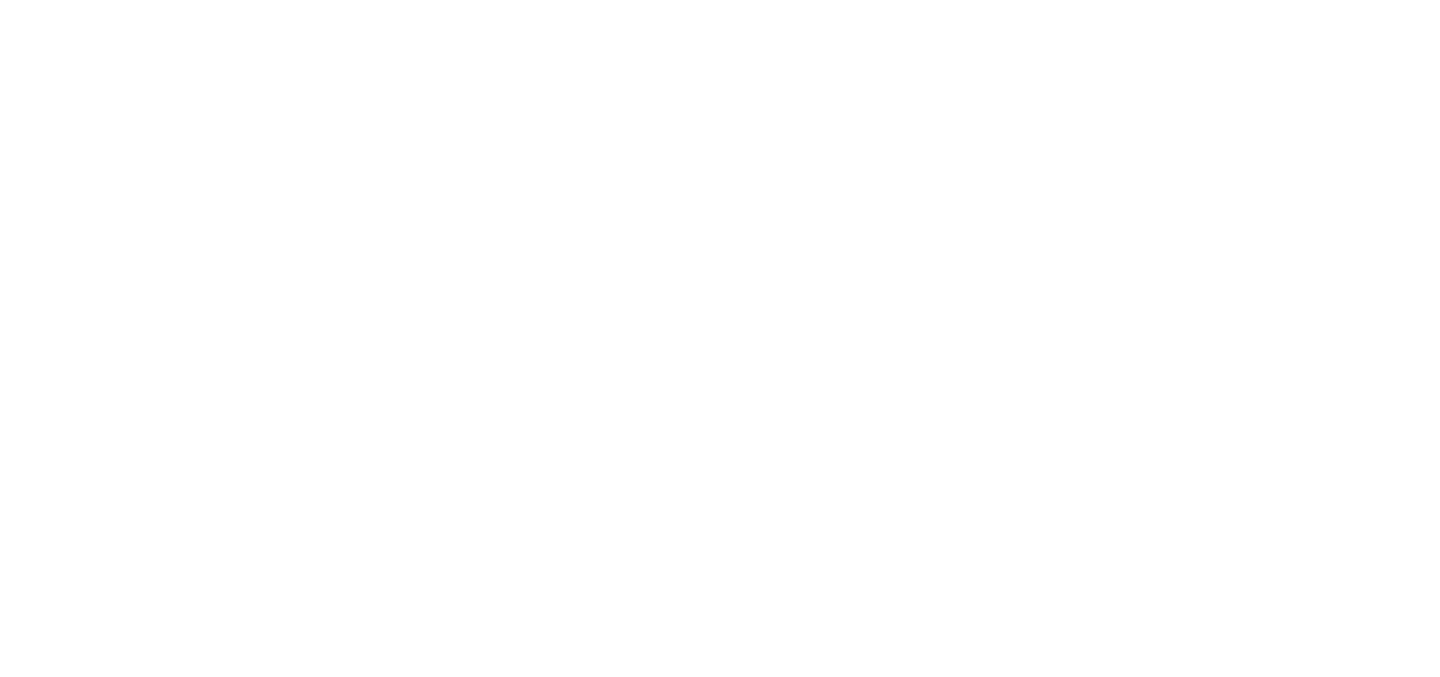 scroll, scrollTop: 0, scrollLeft: 0, axis: both 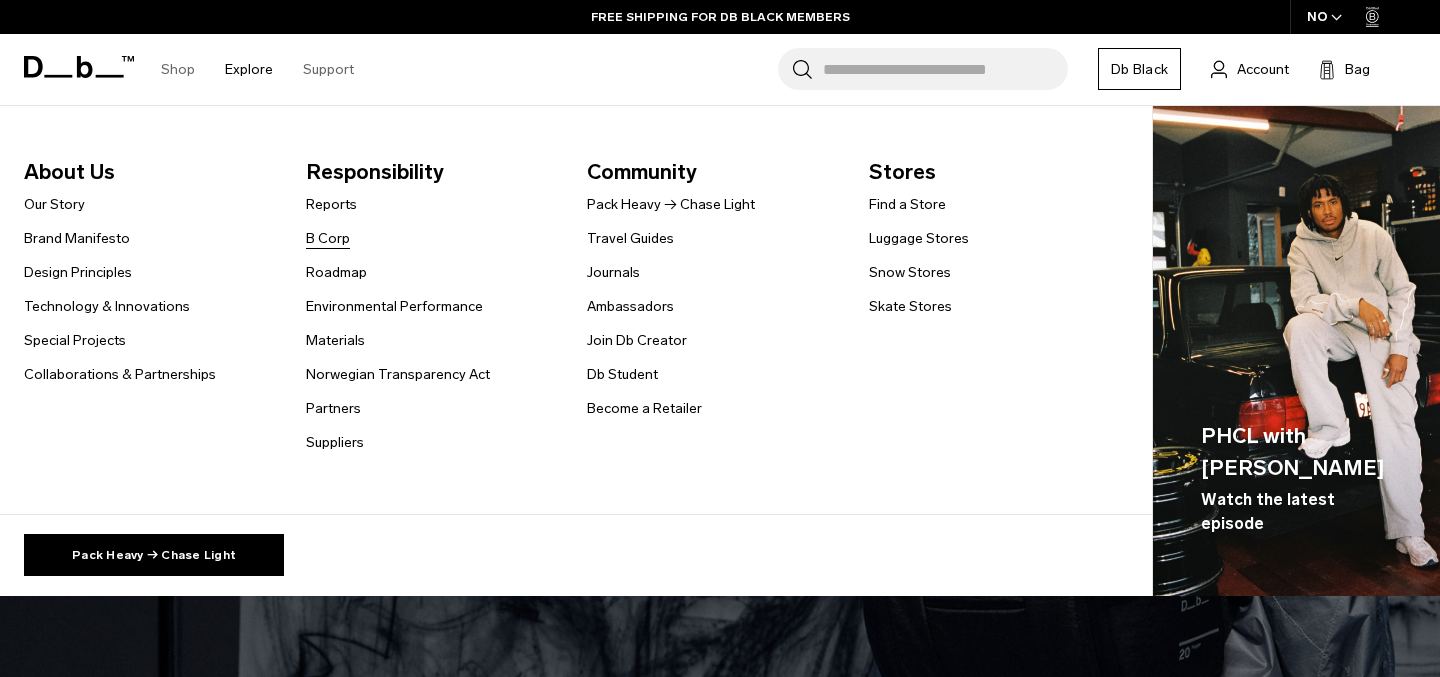 click on "B Corp" at bounding box center [328, 238] 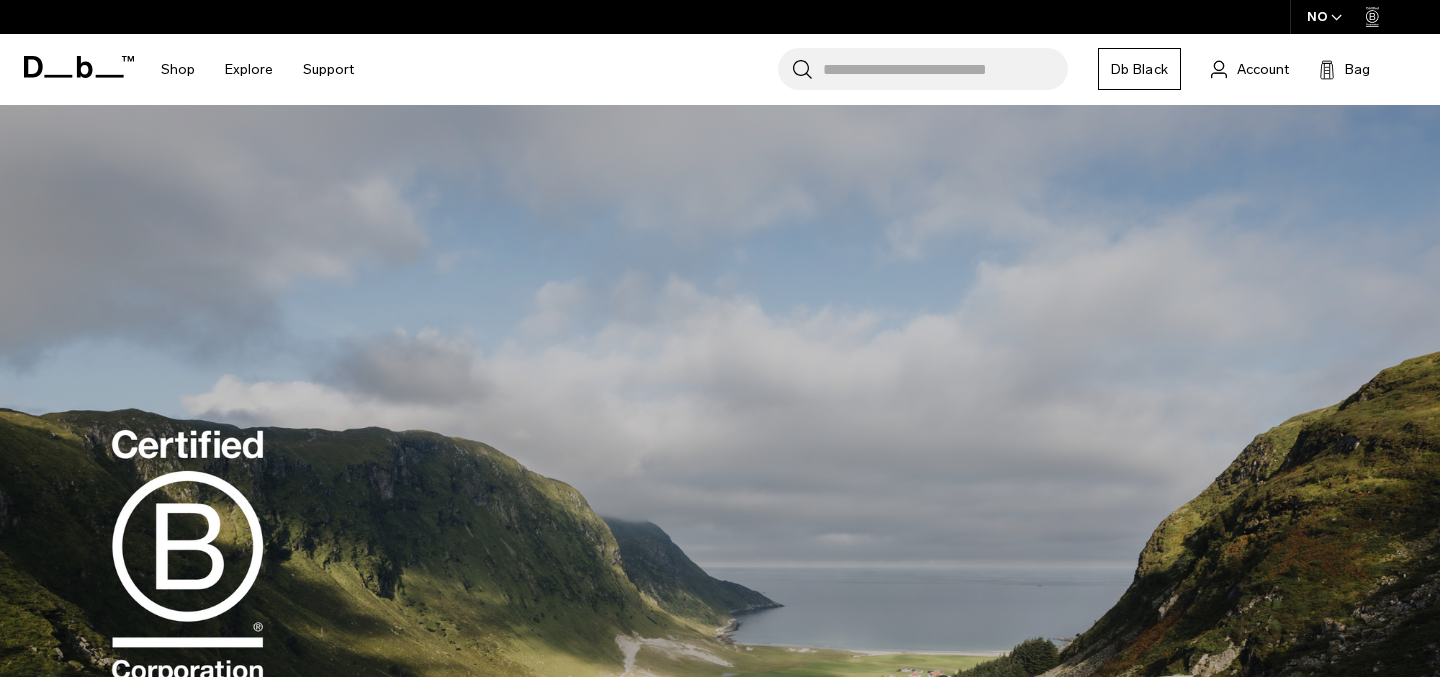 scroll, scrollTop: 0, scrollLeft: 0, axis: both 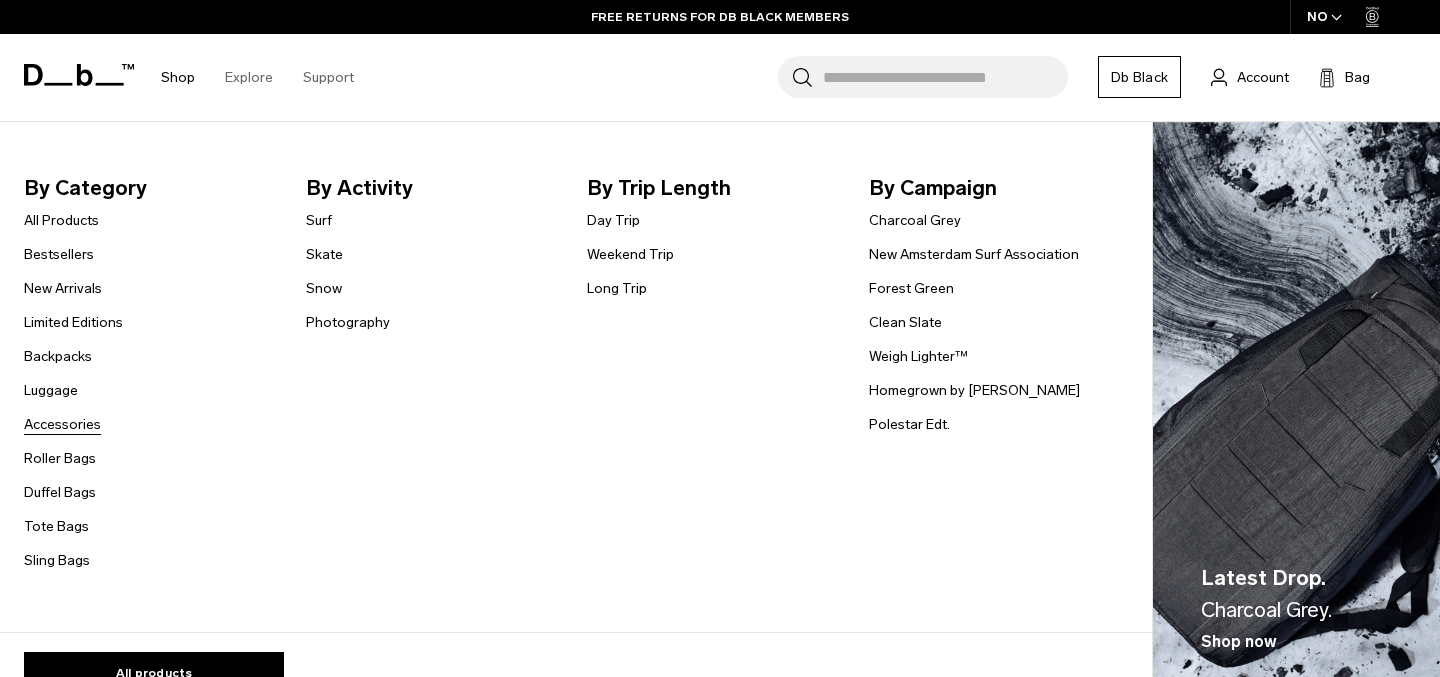 click on "Accessories" at bounding box center [62, 424] 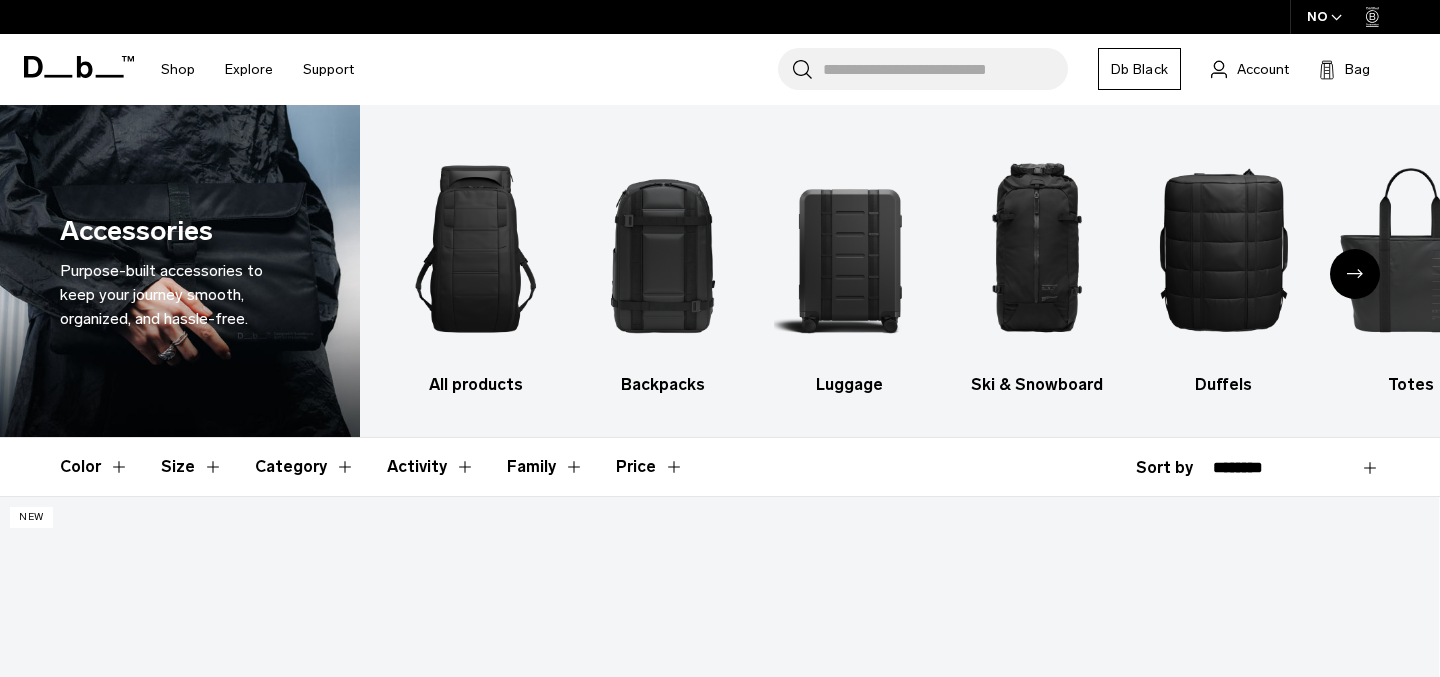scroll, scrollTop: 0, scrollLeft: 0, axis: both 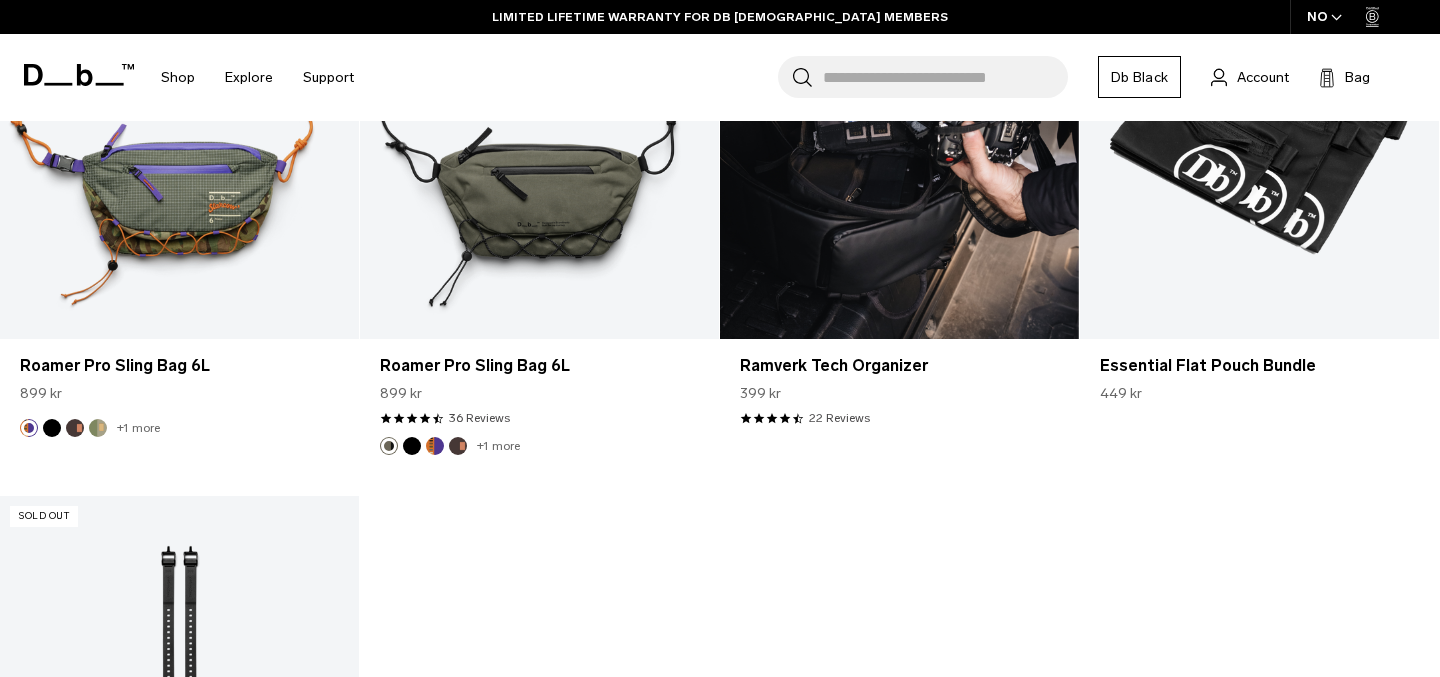 click at bounding box center (899, 139) 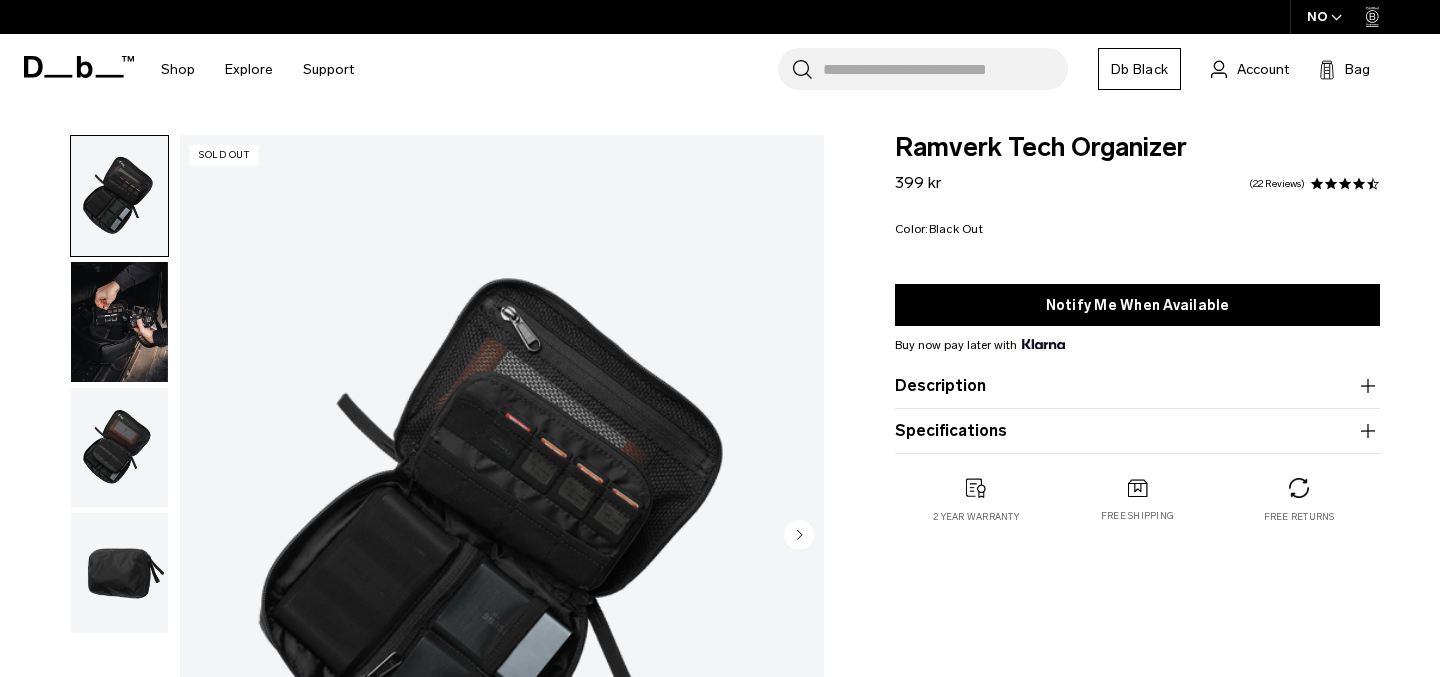 scroll, scrollTop: 0, scrollLeft: 0, axis: both 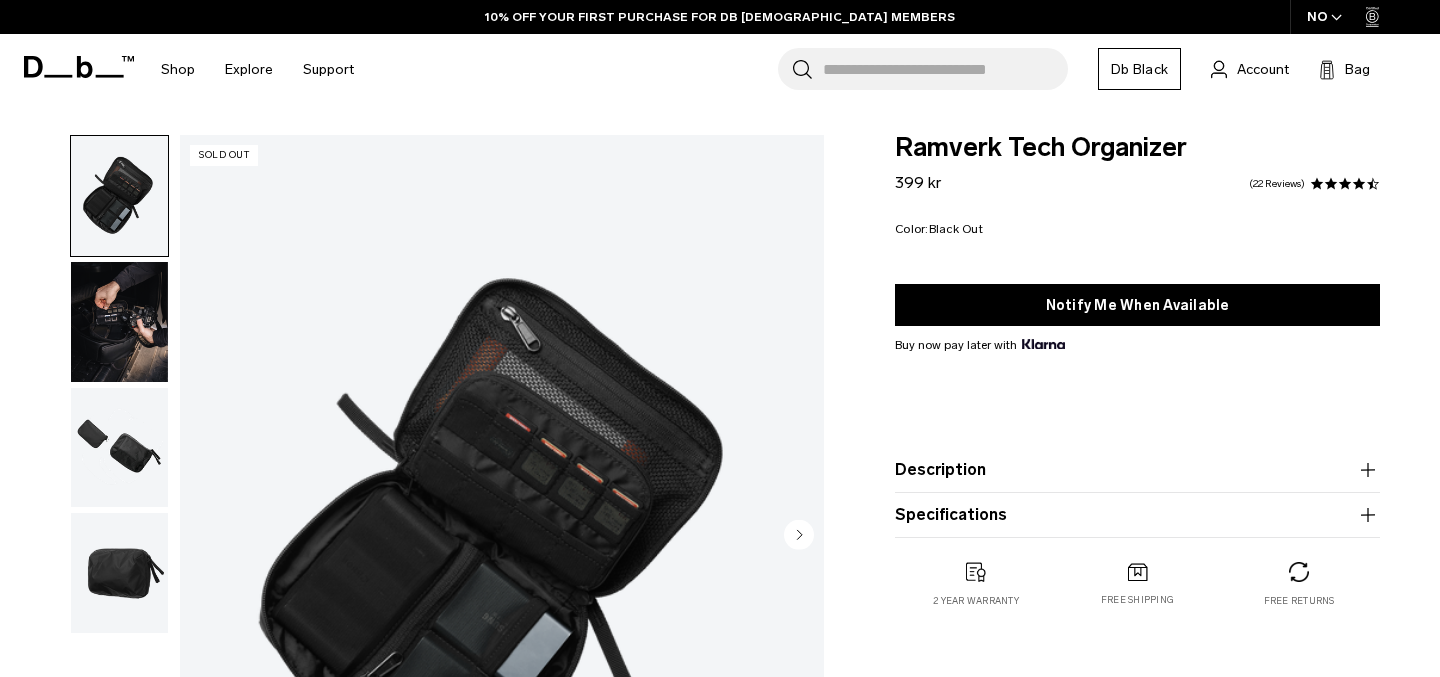 click at bounding box center (119, 573) 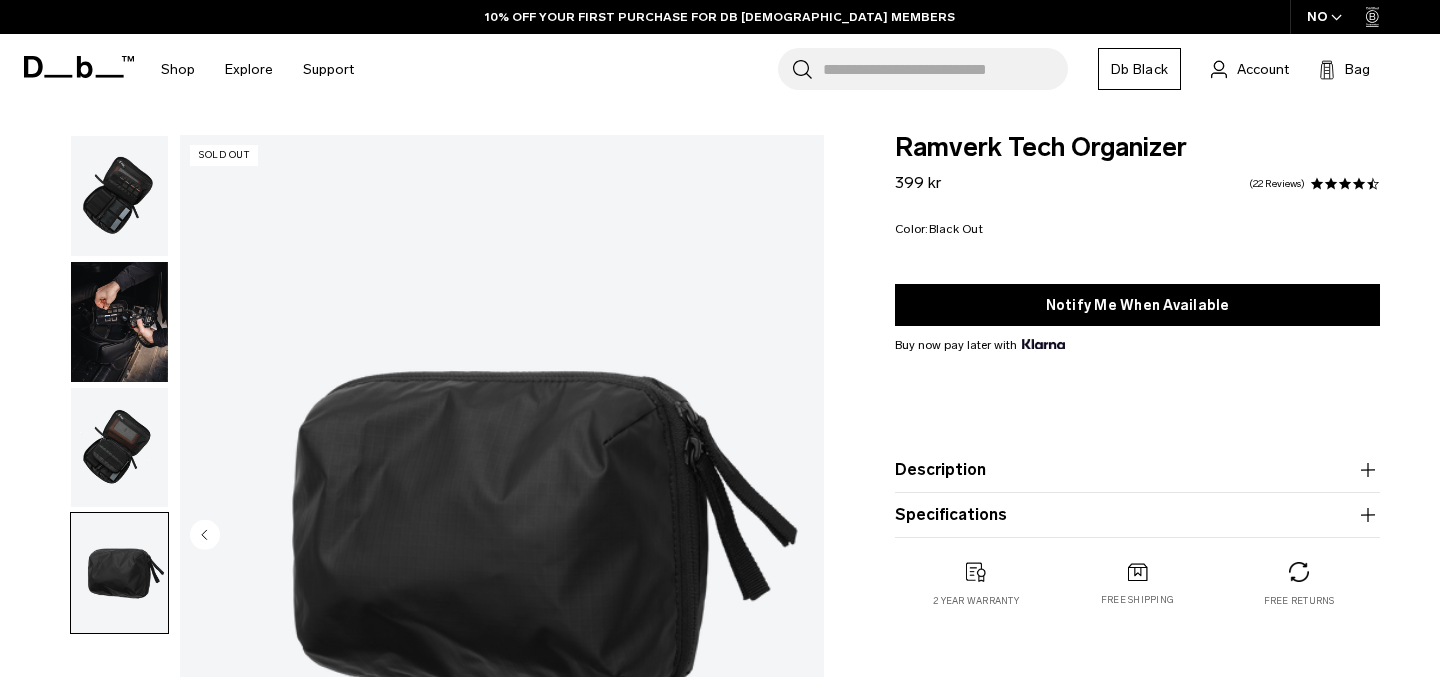 click at bounding box center [119, 196] 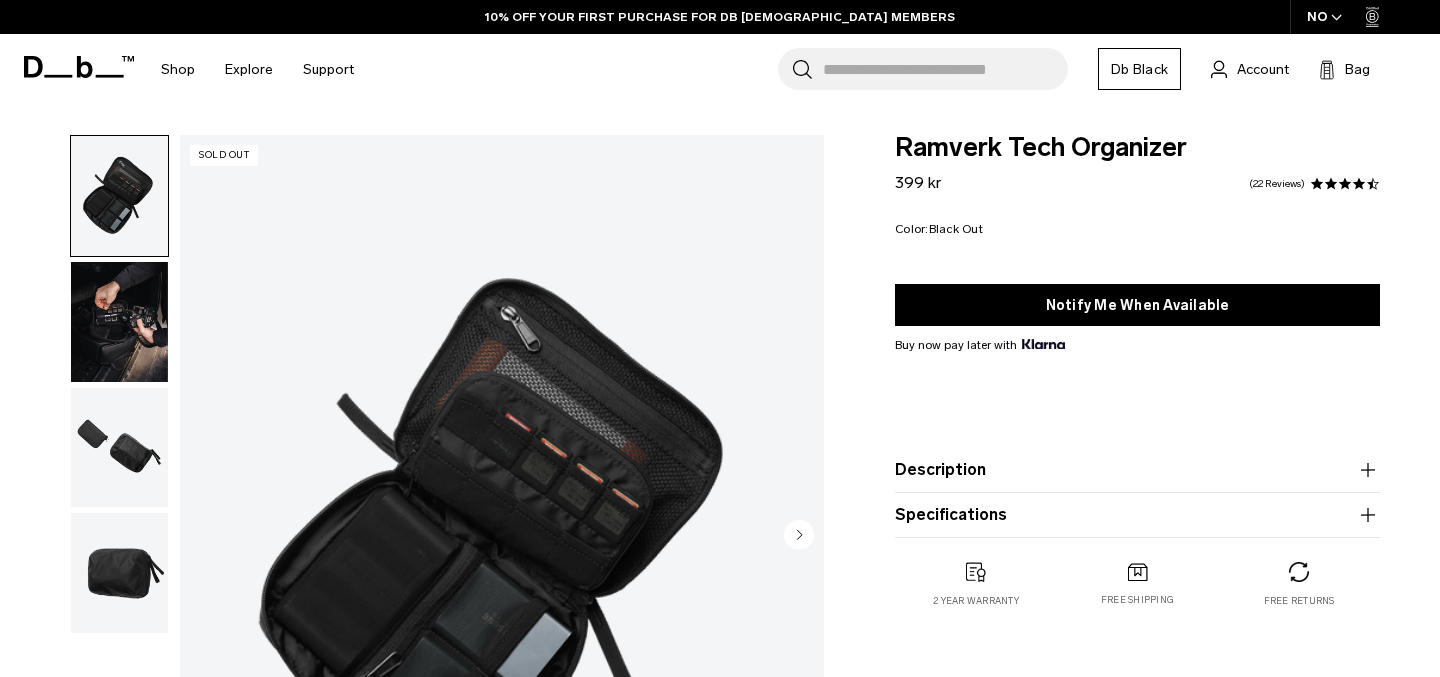 click at bounding box center [119, 322] 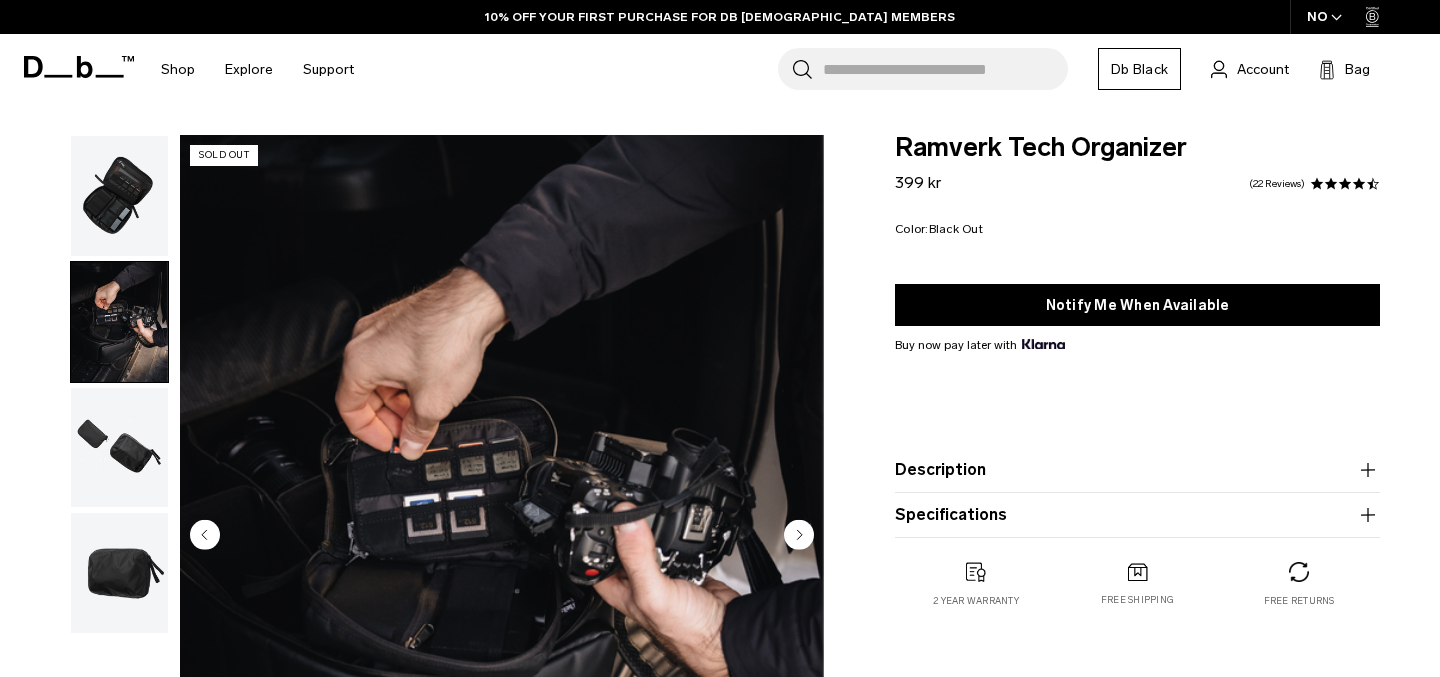 click at bounding box center (119, 448) 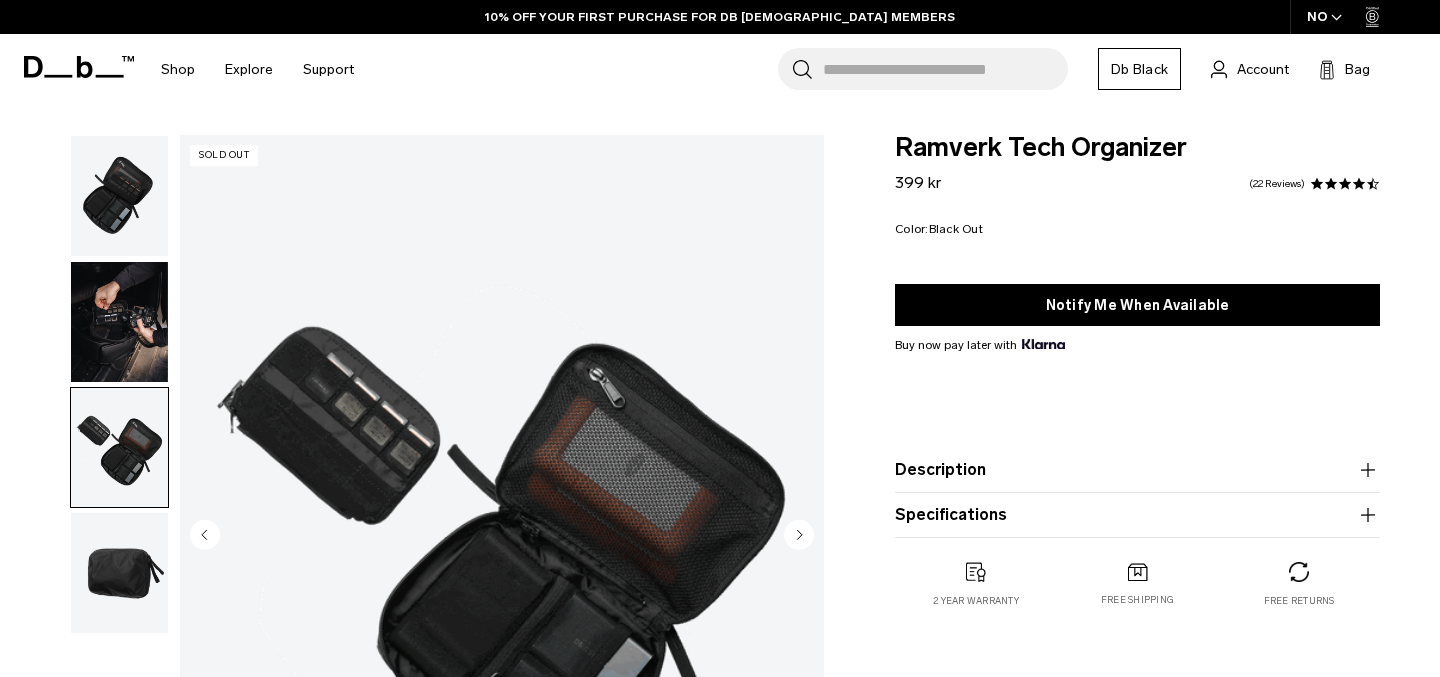 click at bounding box center [119, 573] 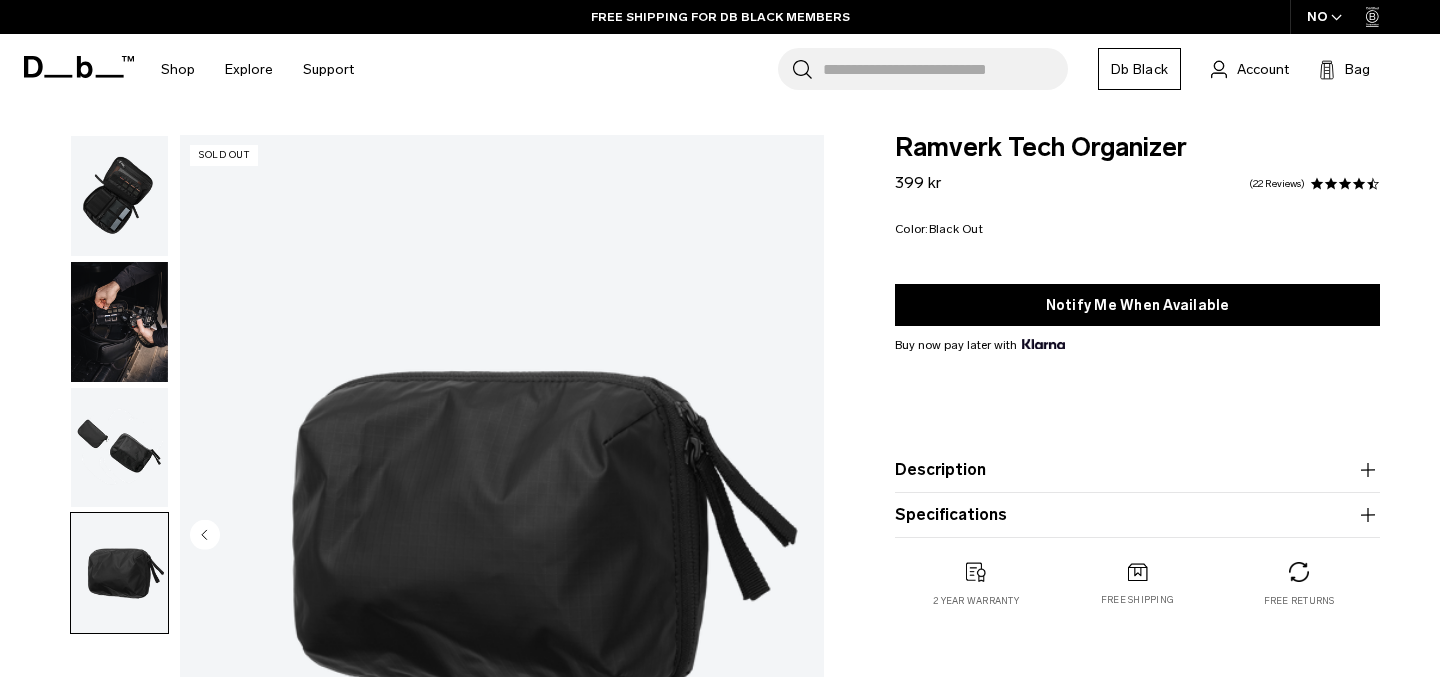click at bounding box center [119, 448] 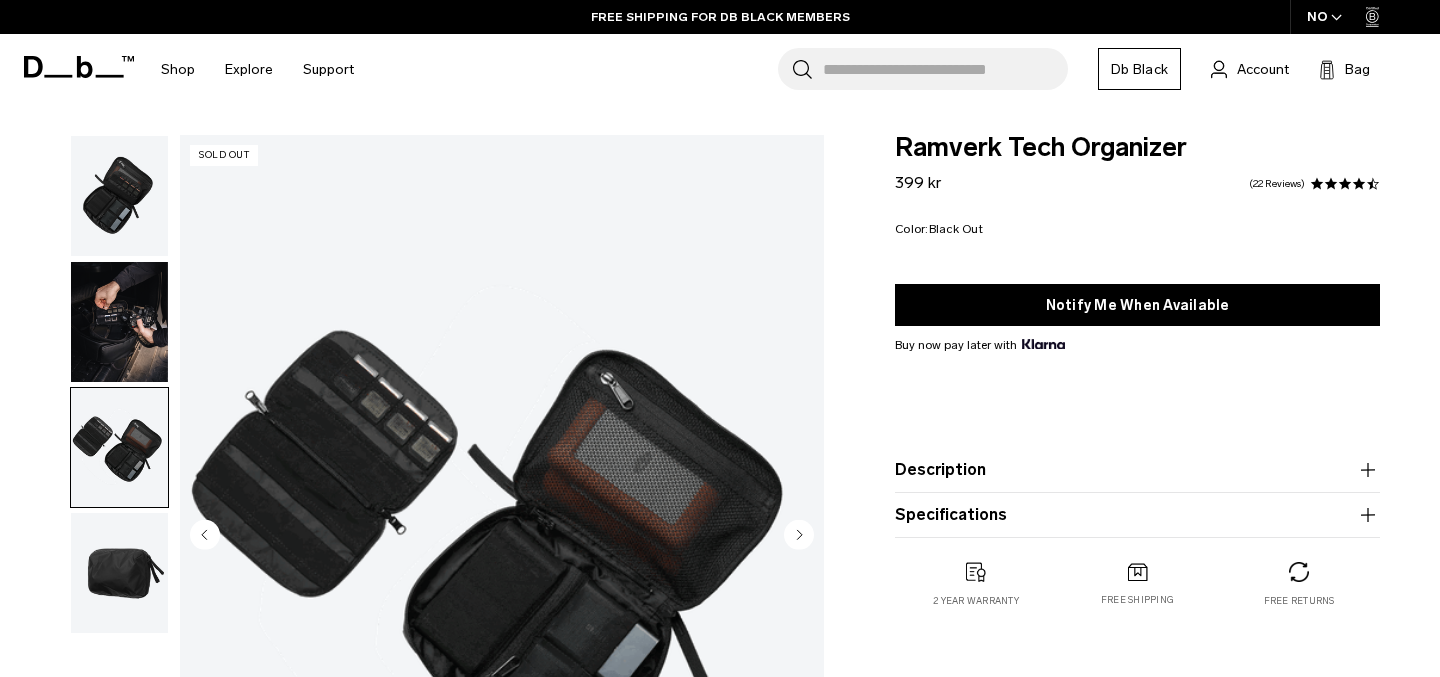 click at bounding box center [119, 196] 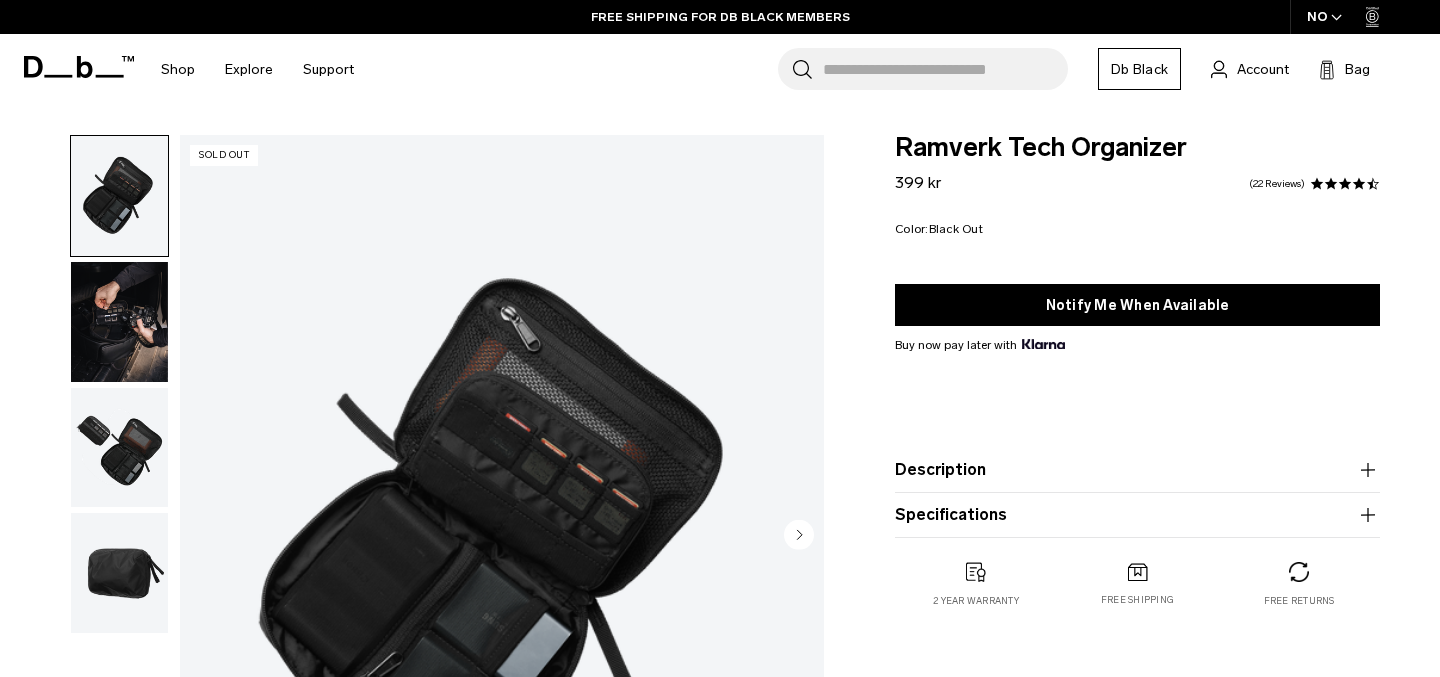 scroll, scrollTop: 1, scrollLeft: 0, axis: vertical 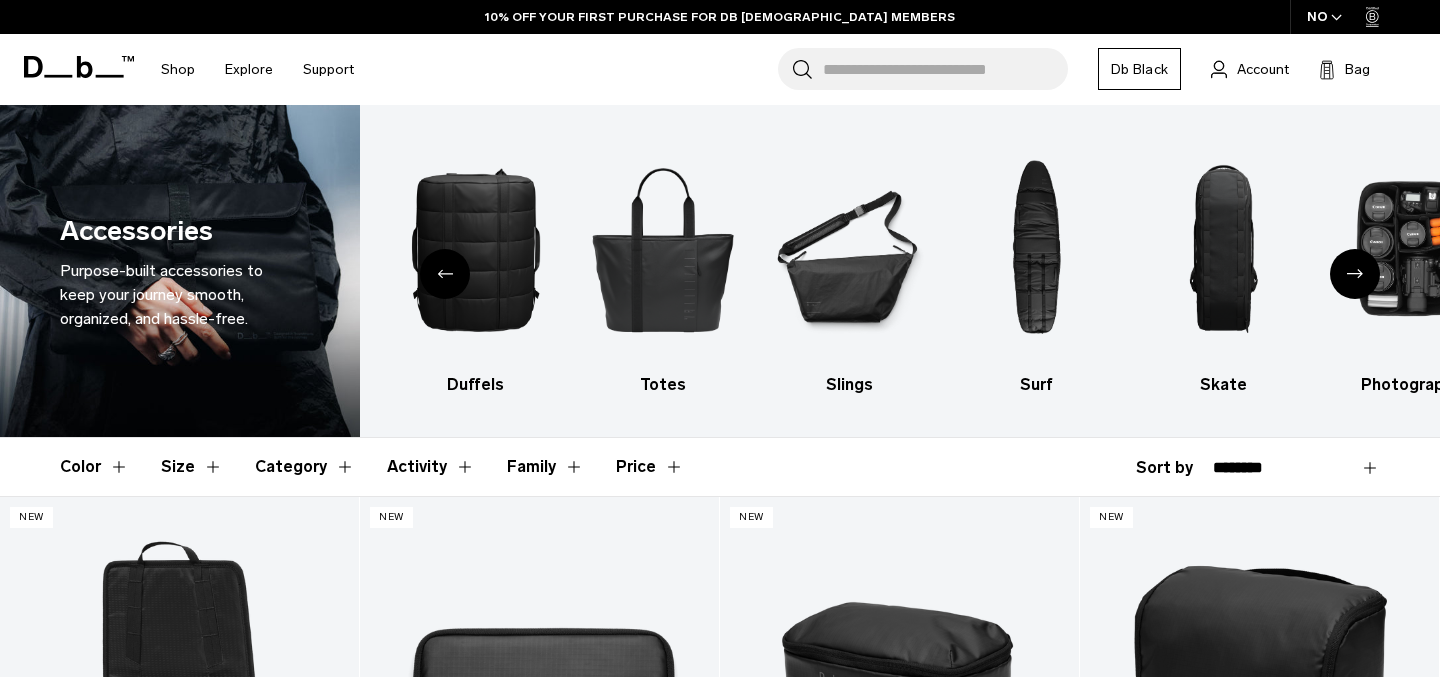 click at bounding box center (1355, 274) 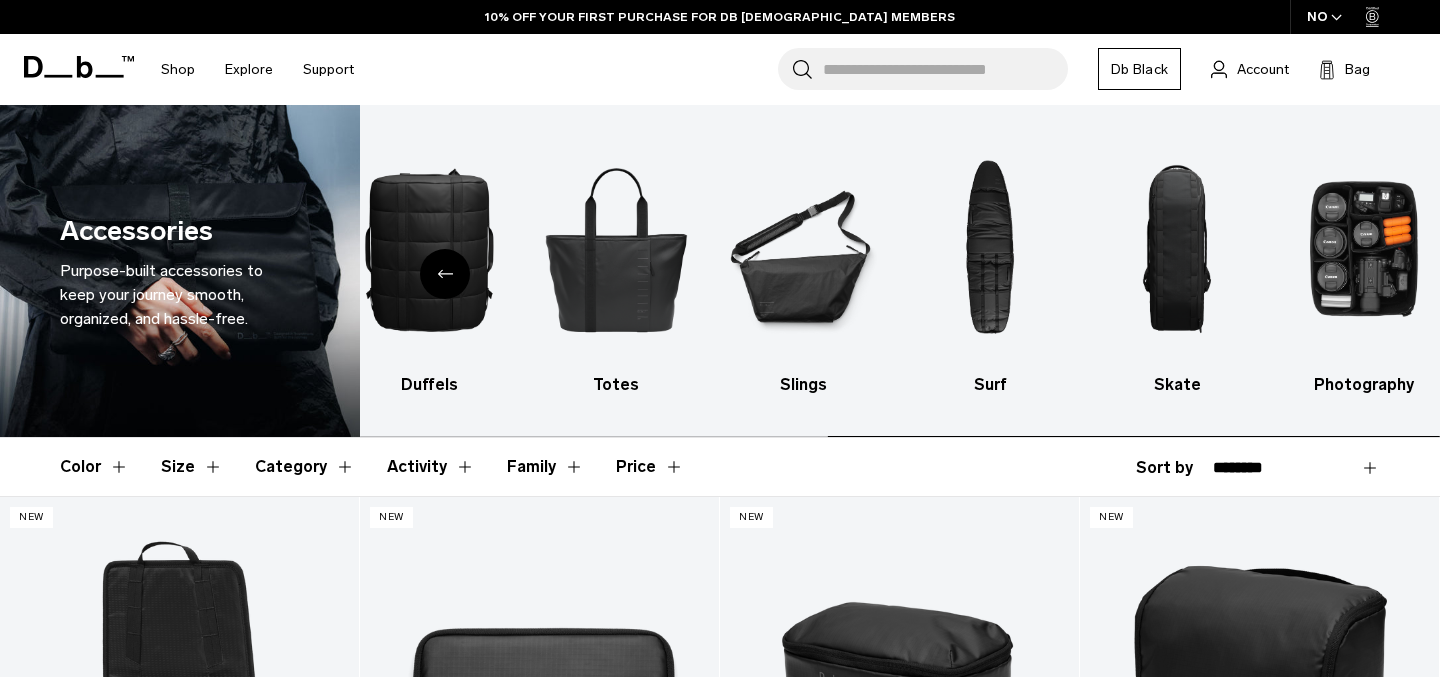 click at bounding box center (1364, 249) 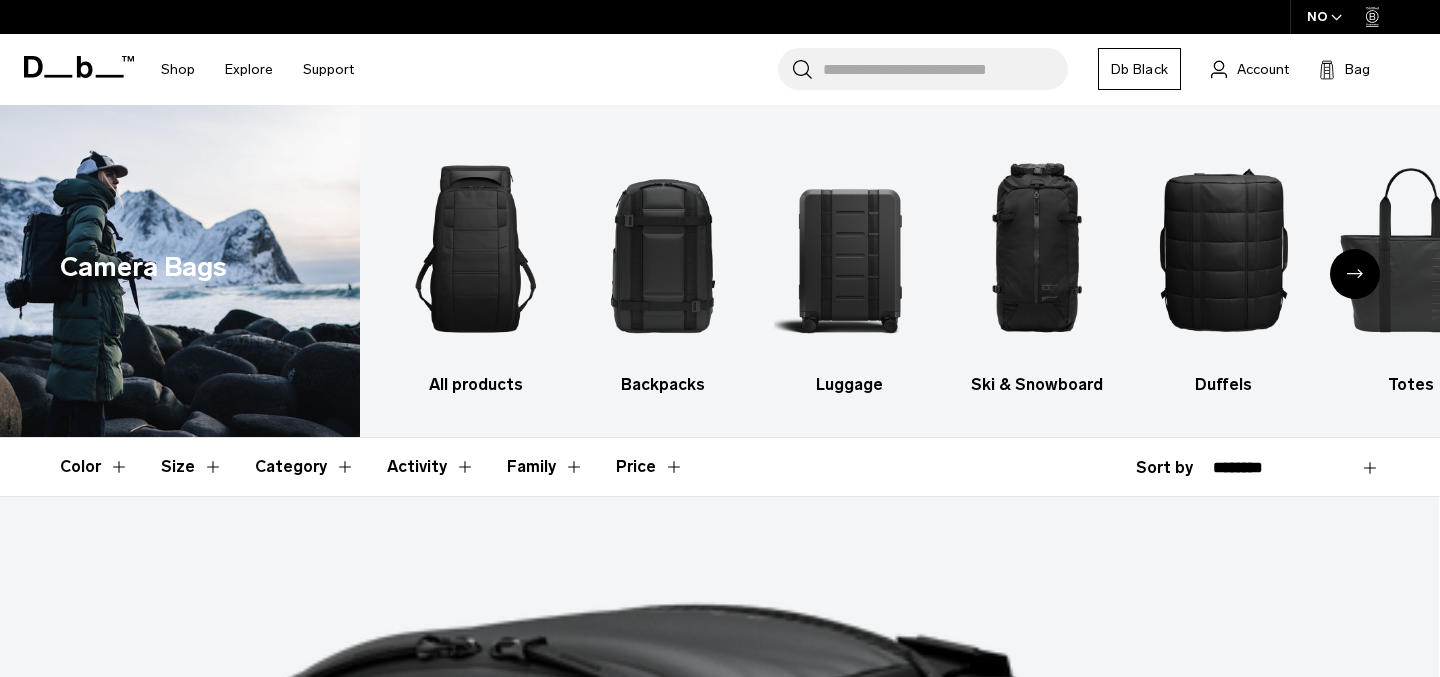 scroll, scrollTop: 0, scrollLeft: 0, axis: both 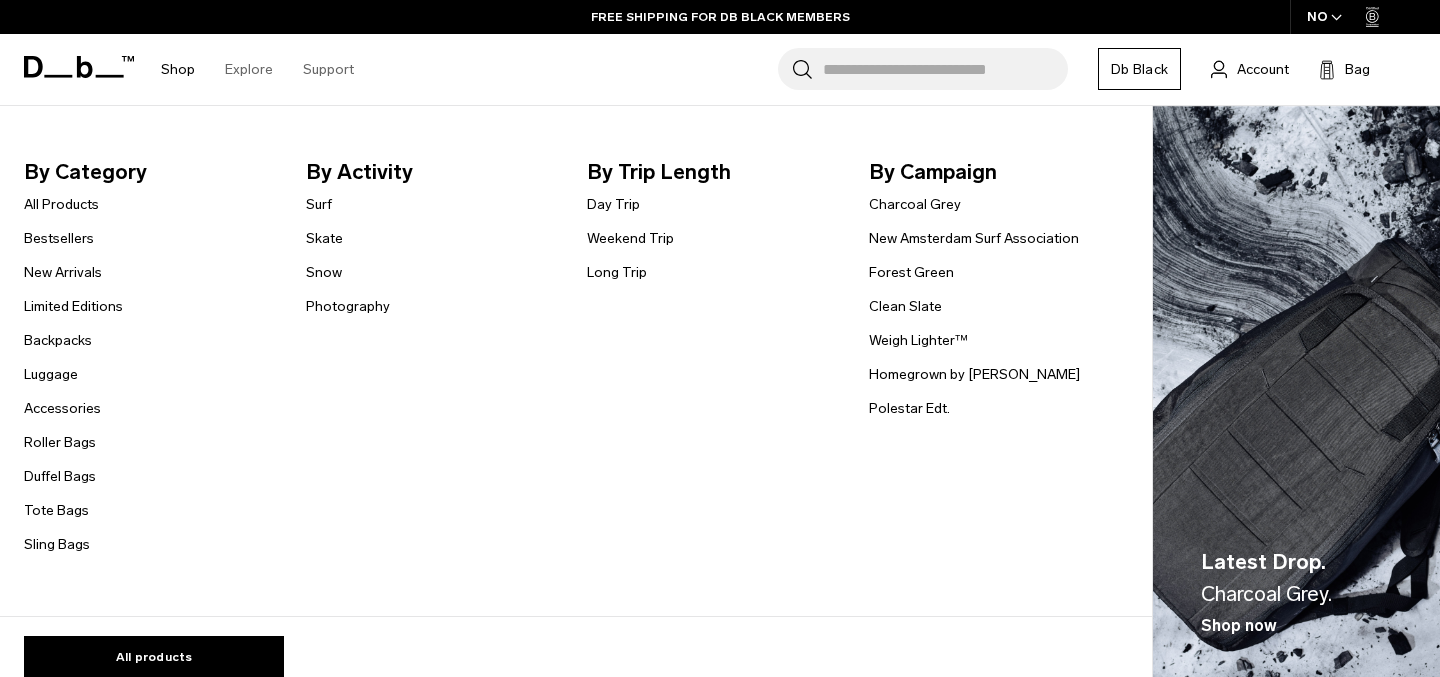 click on "Shop" at bounding box center [178, 69] 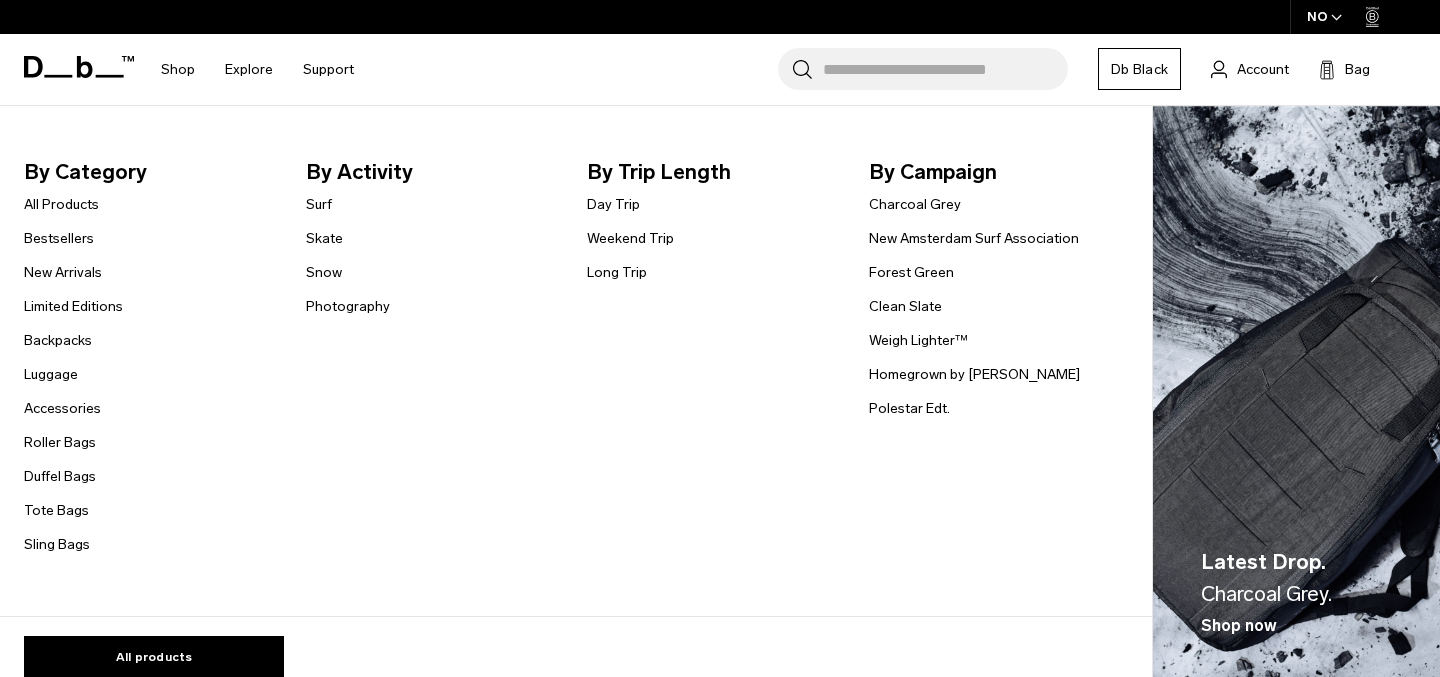 scroll, scrollTop: 0, scrollLeft: 0, axis: both 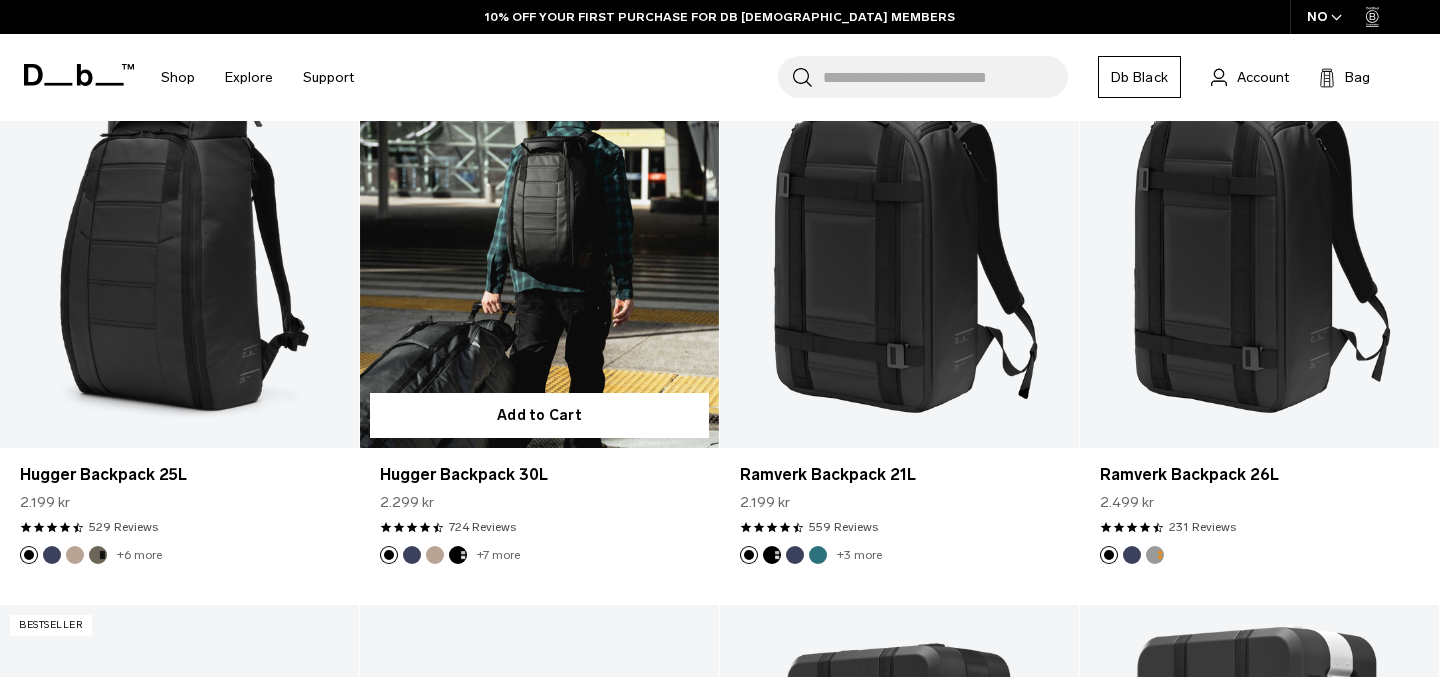 click at bounding box center (539, 248) 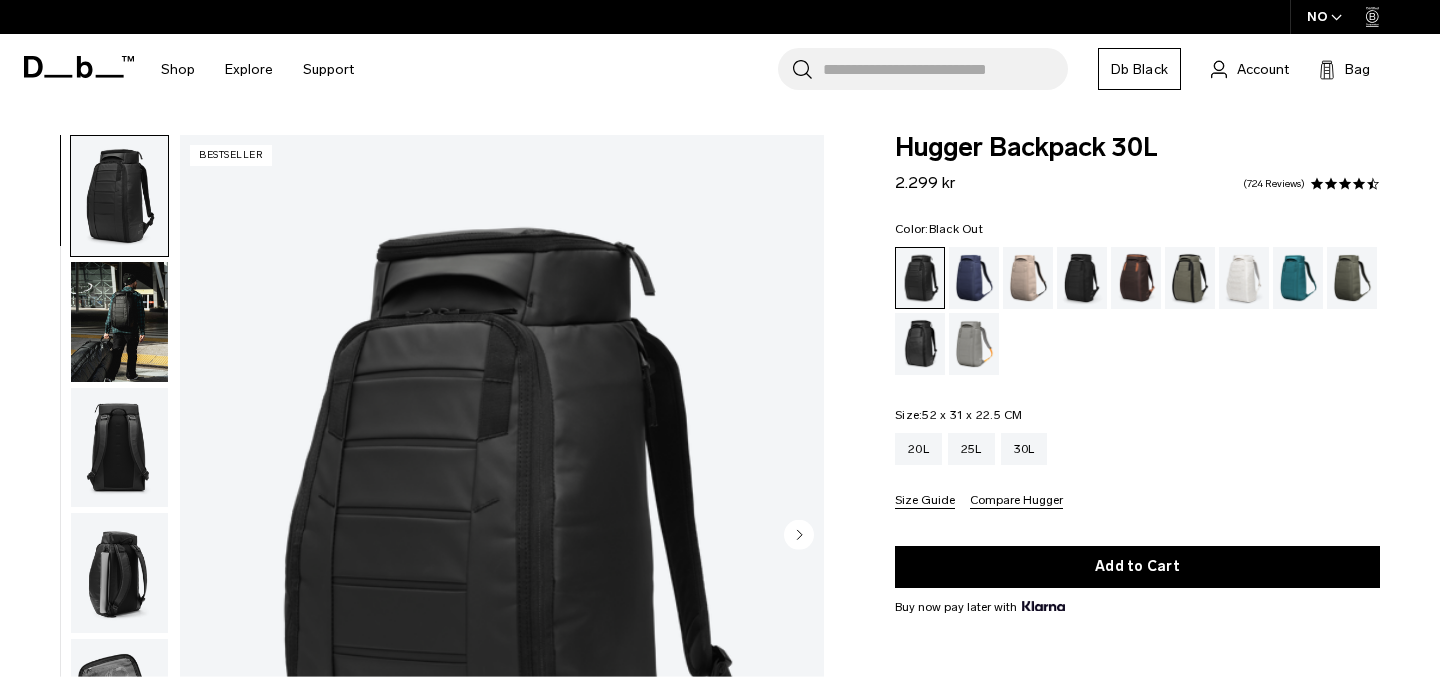 scroll, scrollTop: 0, scrollLeft: 0, axis: both 